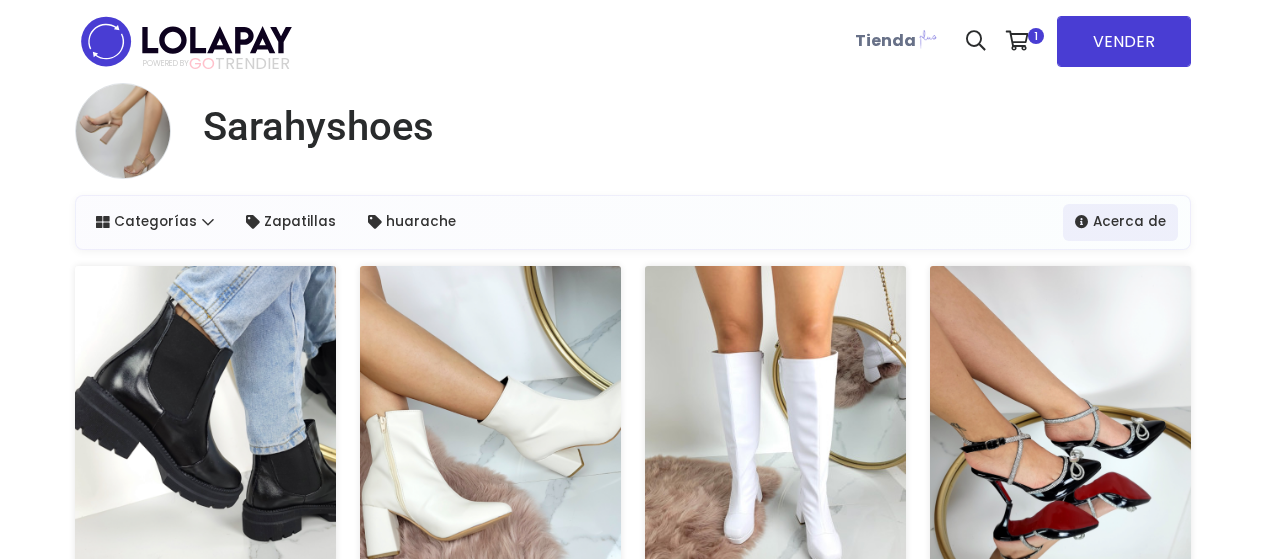 scroll, scrollTop: 0, scrollLeft: 0, axis: both 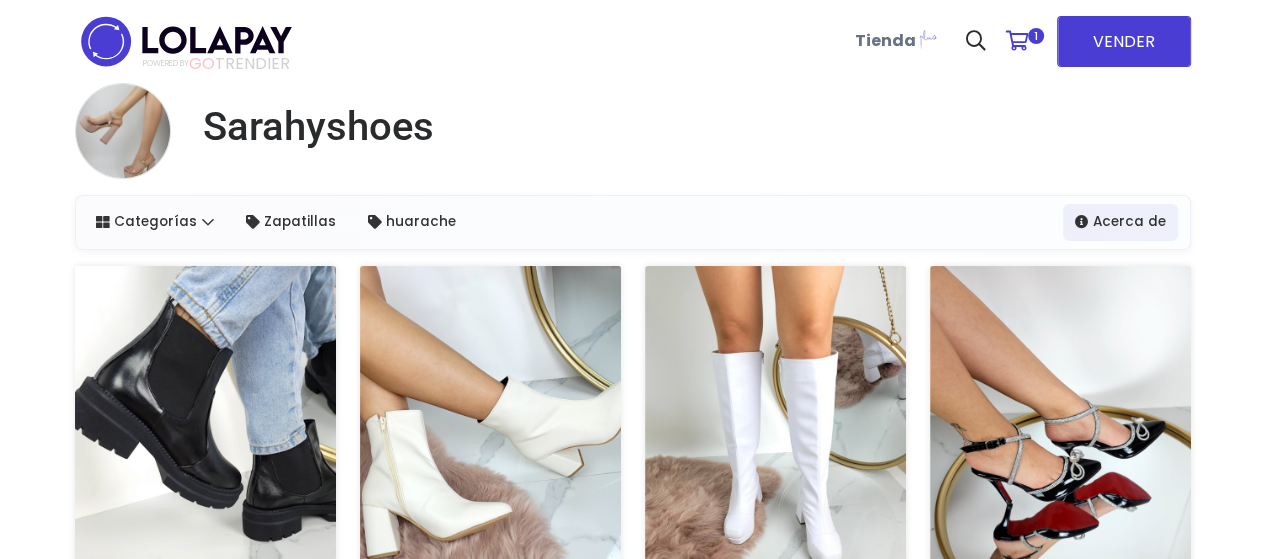 click on "1" at bounding box center [1036, 36] 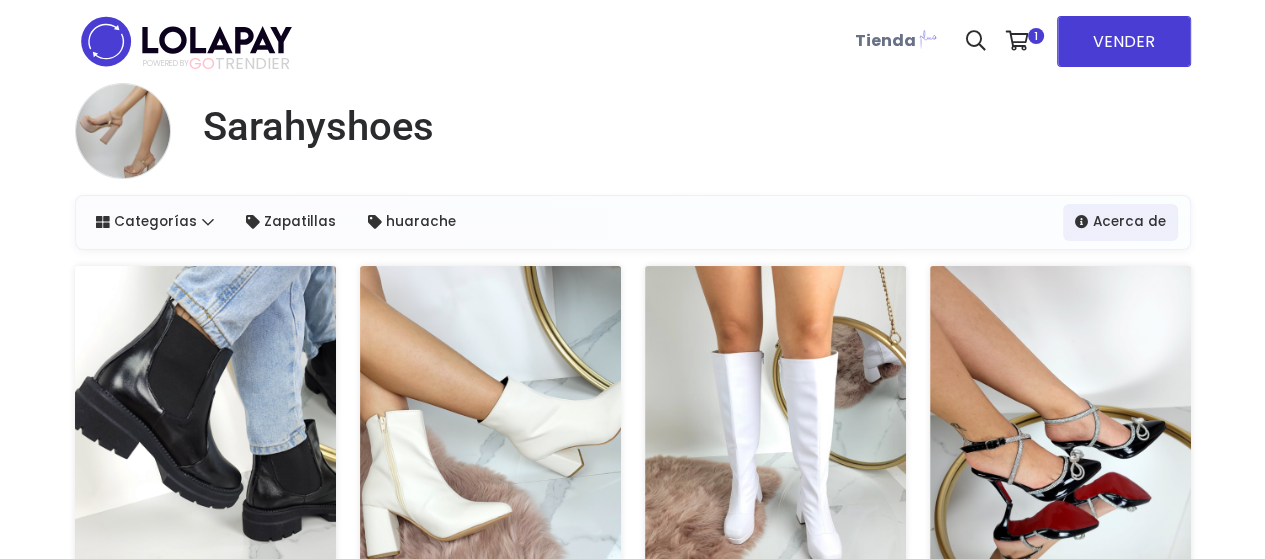 click on "Pagar" at bounding box center [889, 375] 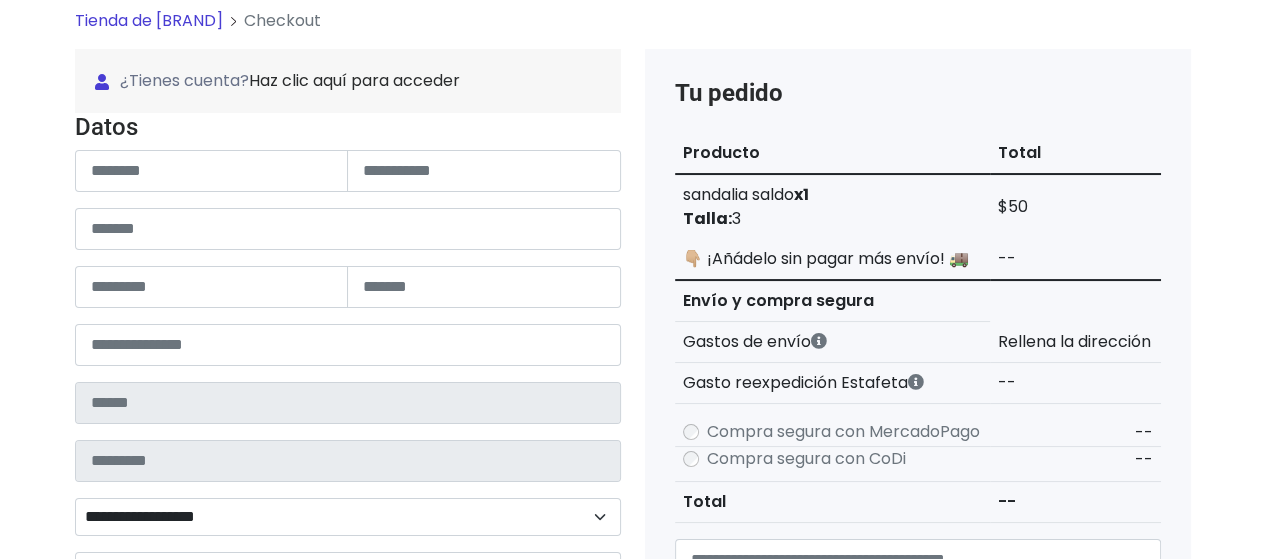 scroll, scrollTop: 168, scrollLeft: 0, axis: vertical 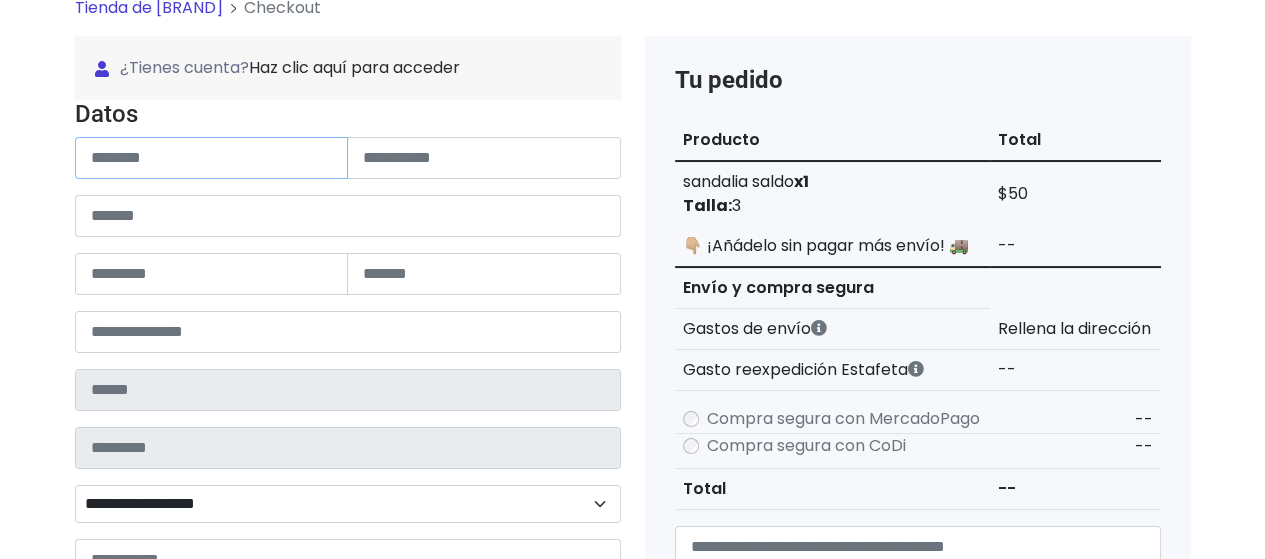 click at bounding box center [212, 158] 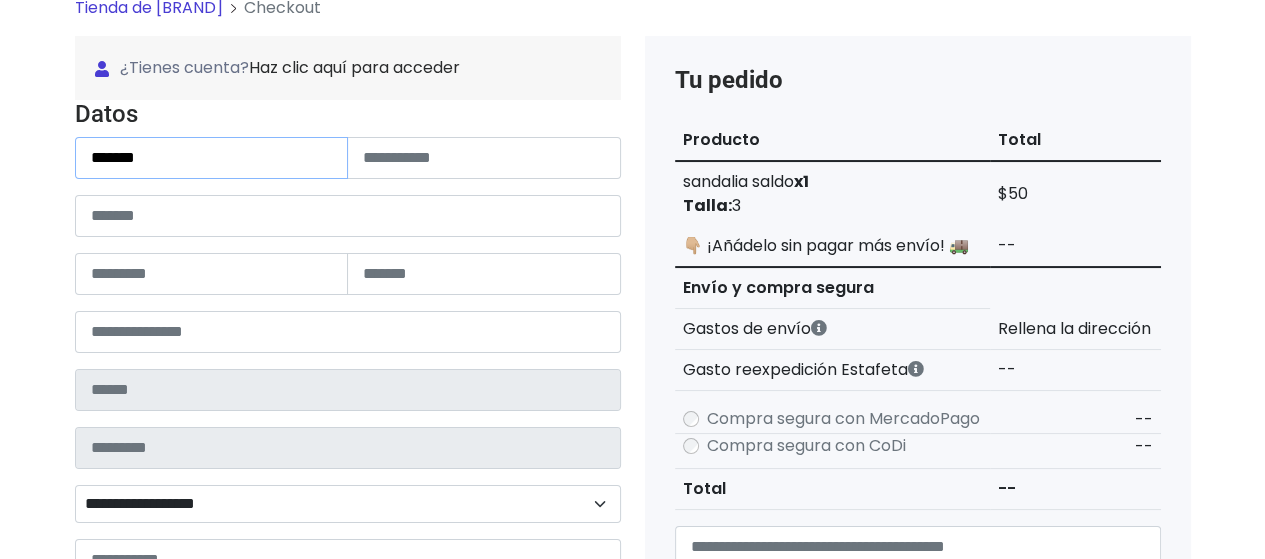 type on "******" 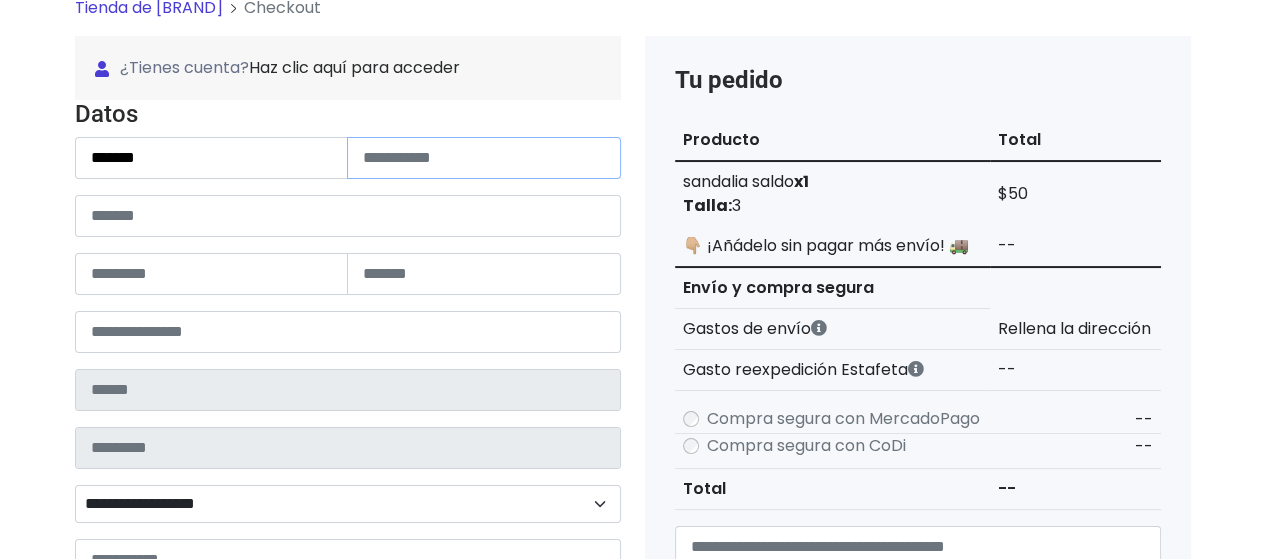 click at bounding box center [484, 158] 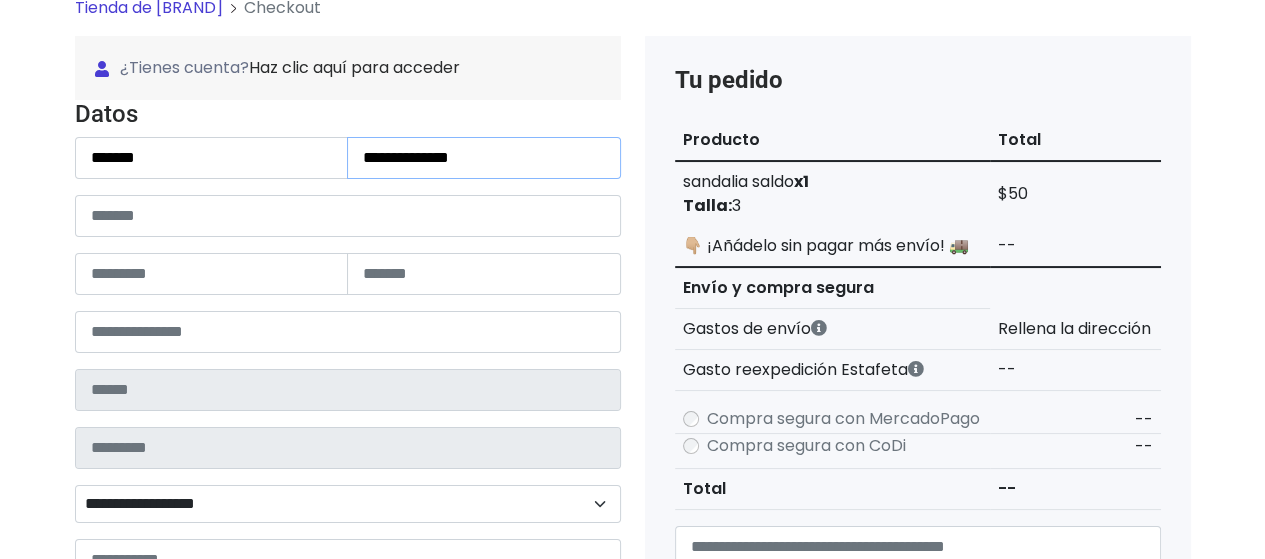 type on "**********" 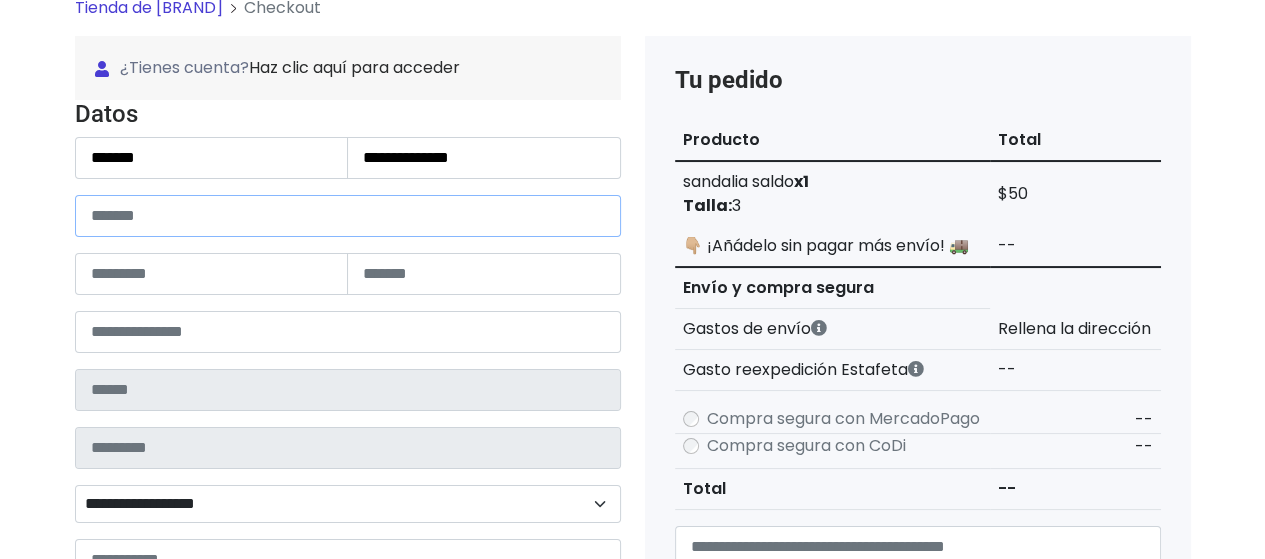 click at bounding box center [348, 216] 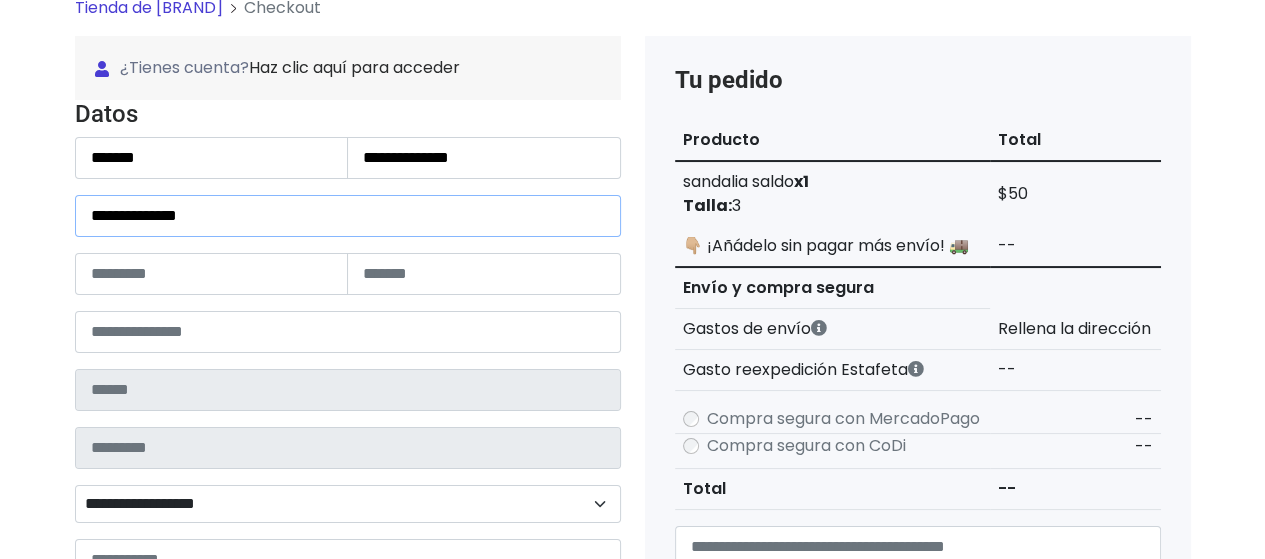 click on "**********" at bounding box center [348, 216] 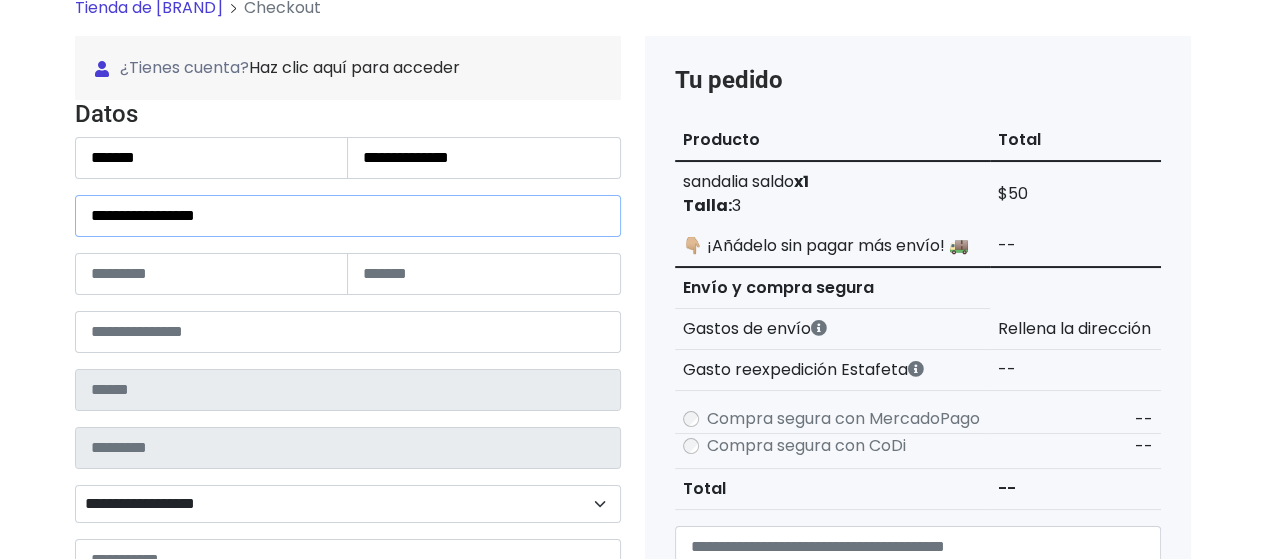 type on "**********" 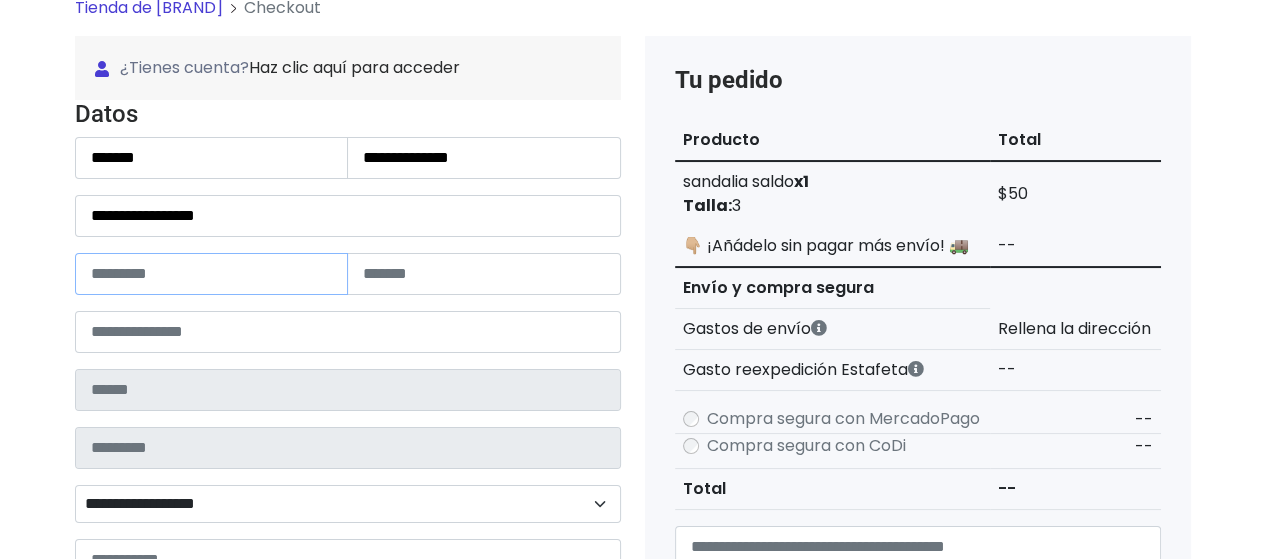 click at bounding box center (212, 274) 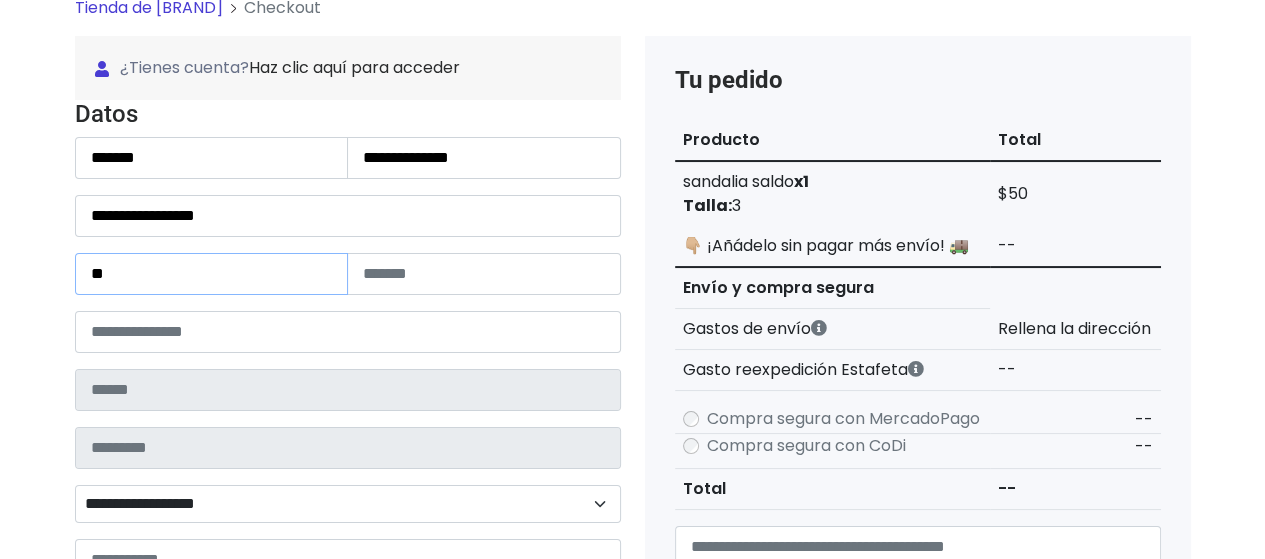 type on "**" 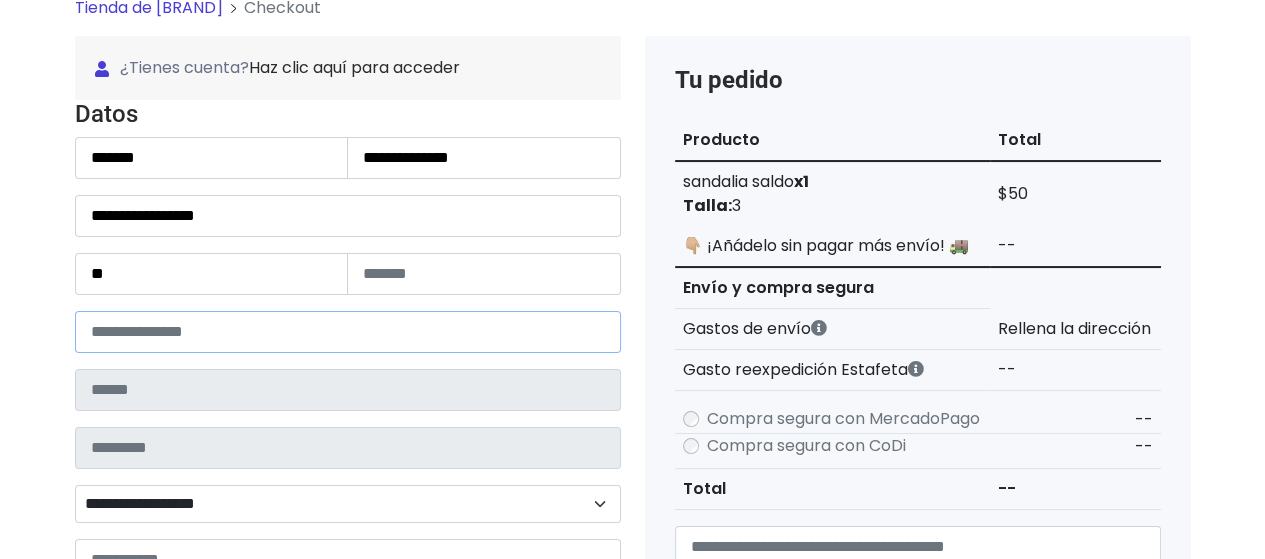 click at bounding box center [348, 332] 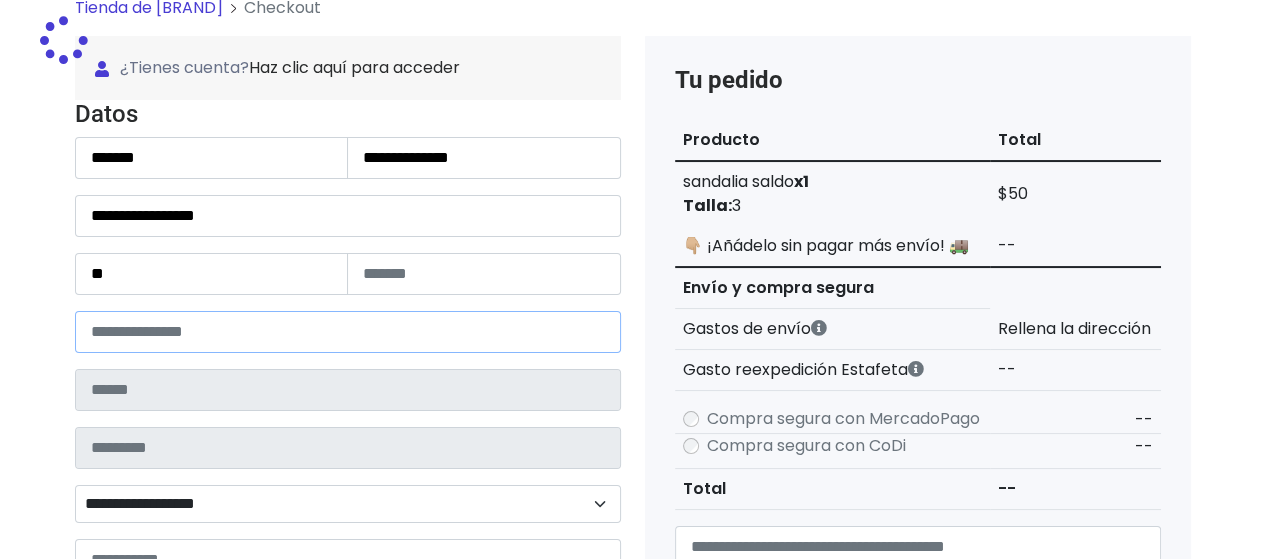 type on "**********" 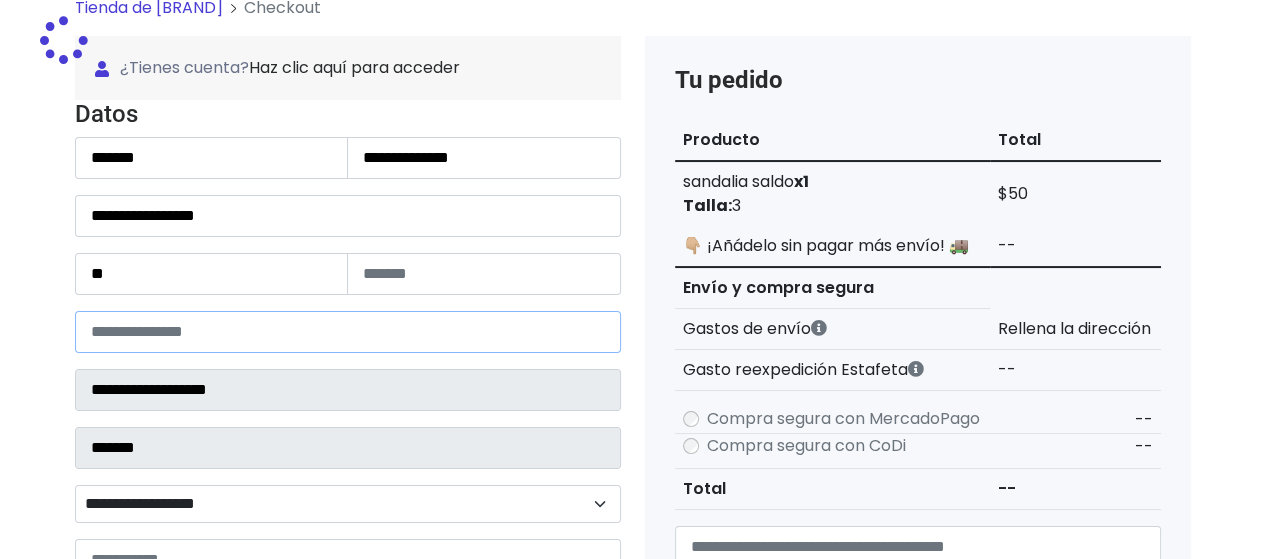 select 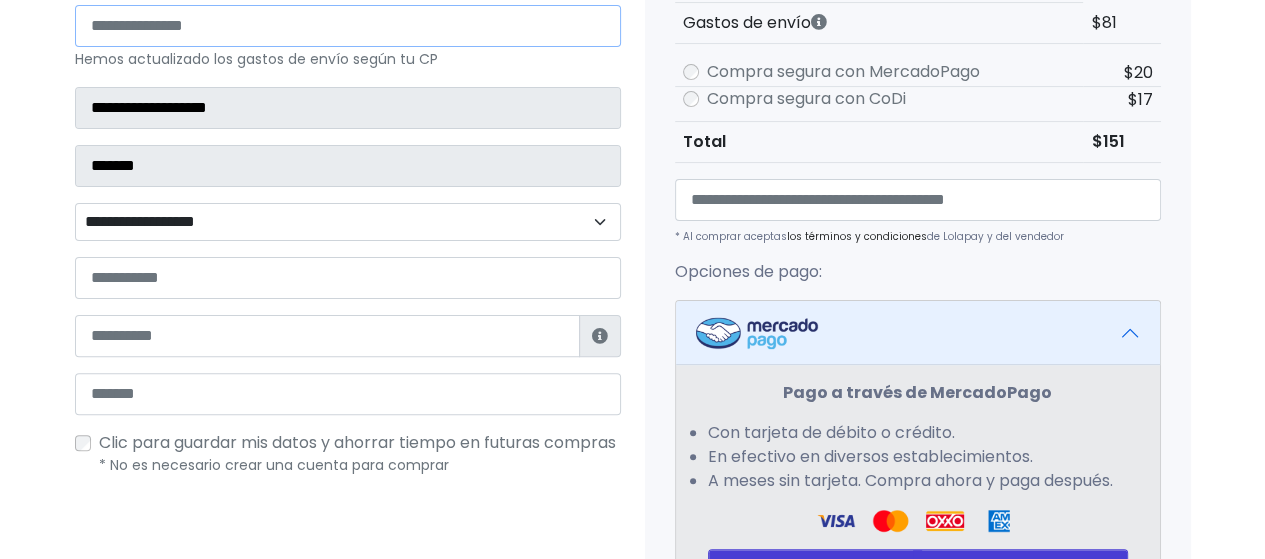 scroll, scrollTop: 486, scrollLeft: 0, axis: vertical 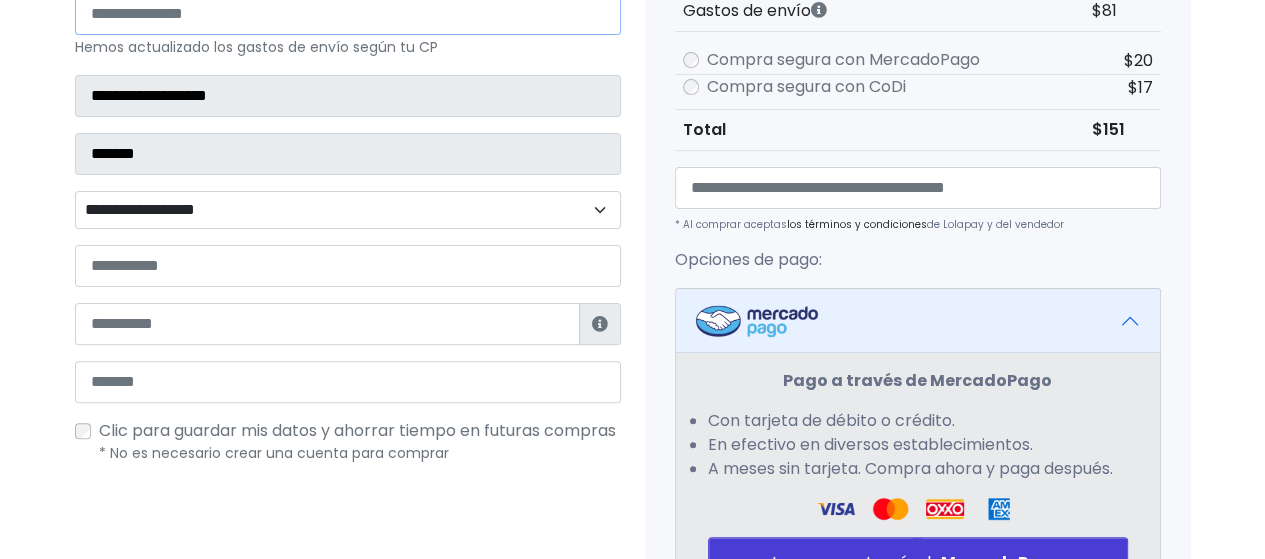 type on "*****" 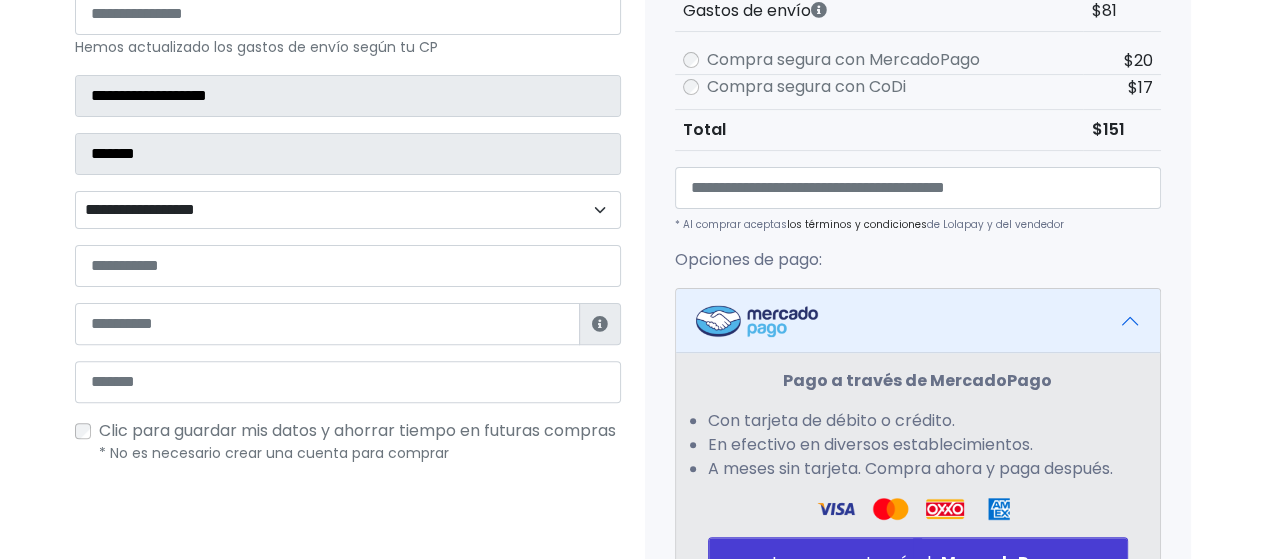 click on "**********" at bounding box center (348, 210) 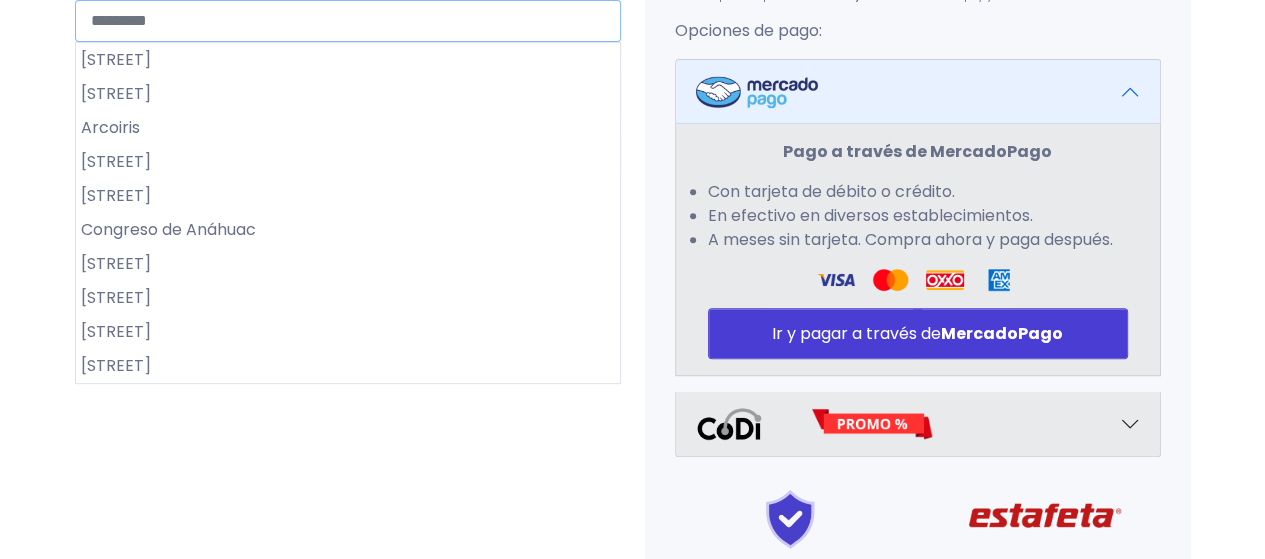 scroll, scrollTop: 732, scrollLeft: 0, axis: vertical 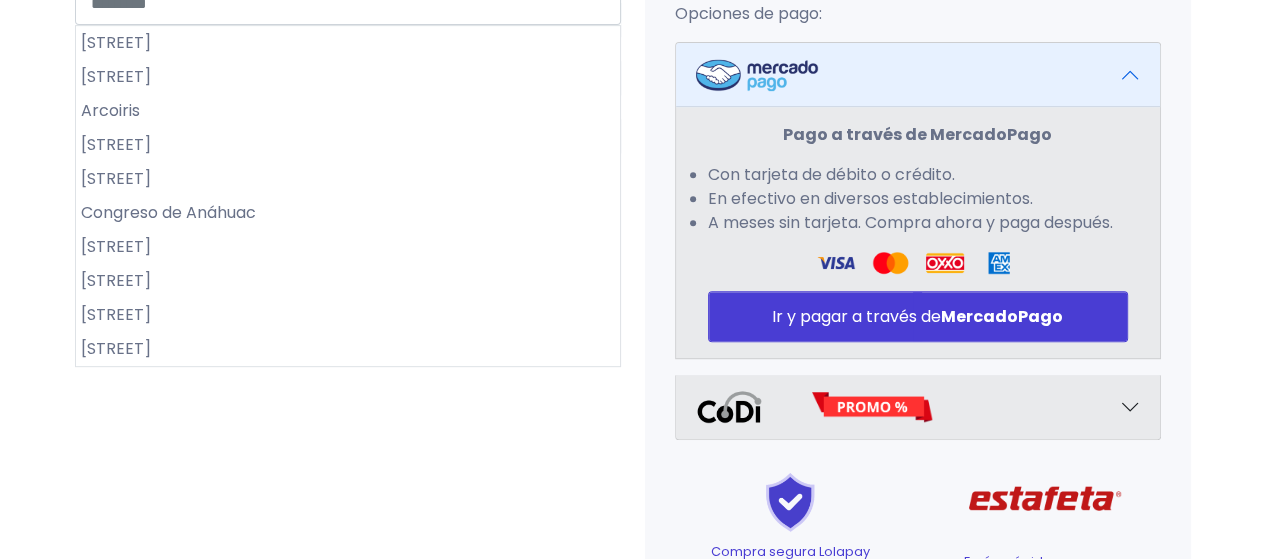 click on "Leona Vicario" at bounding box center (348, 315) 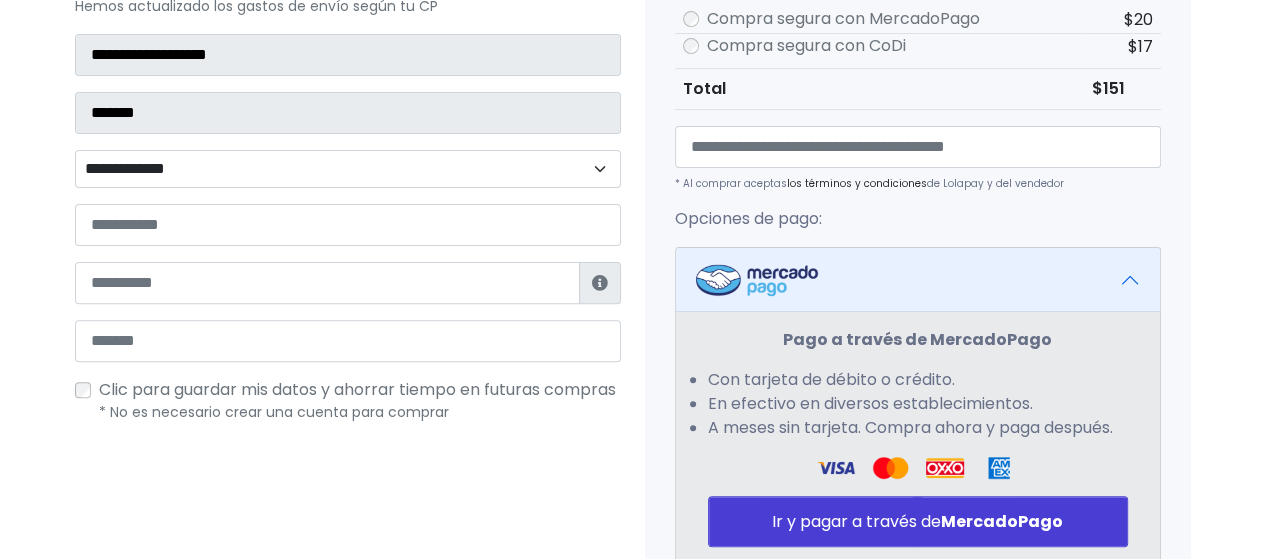 scroll, scrollTop: 527, scrollLeft: 0, axis: vertical 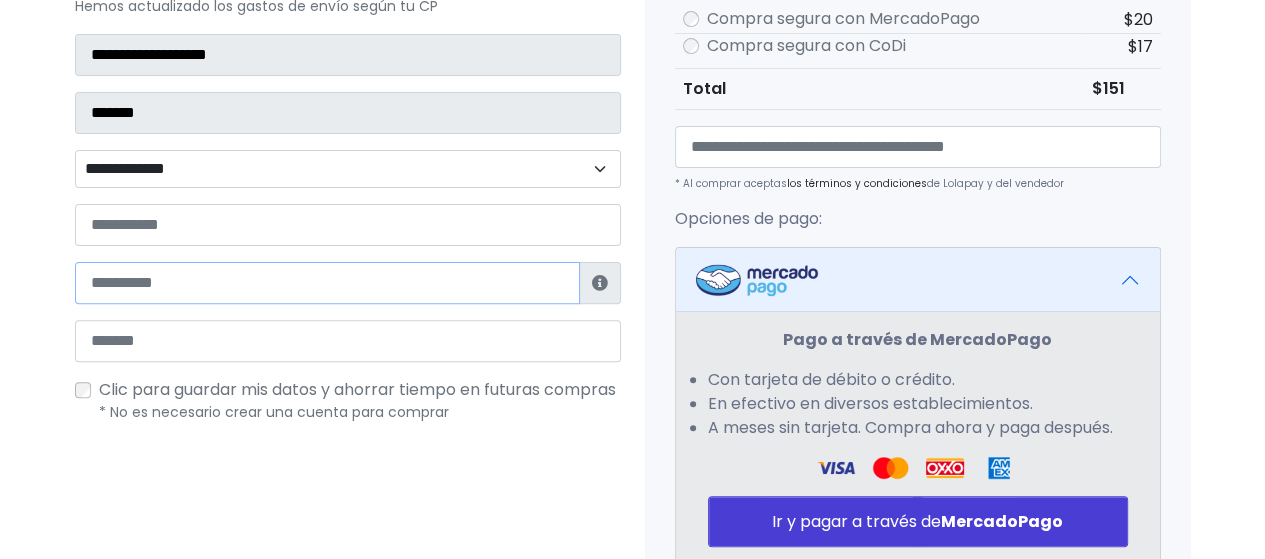 click at bounding box center (327, 283) 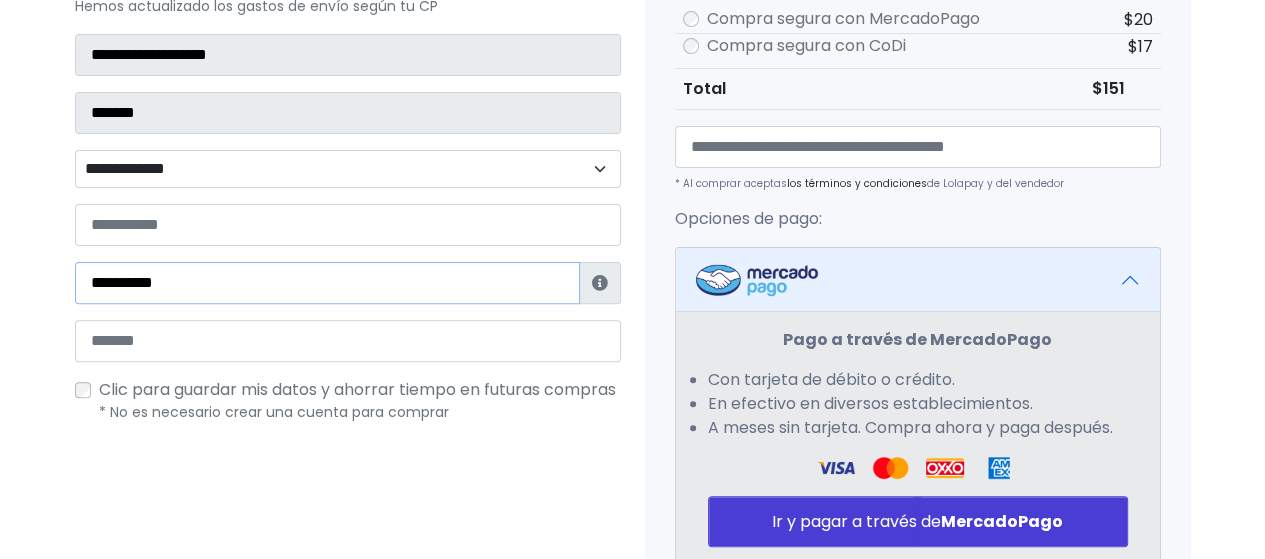 click on "**********" at bounding box center (327, 283) 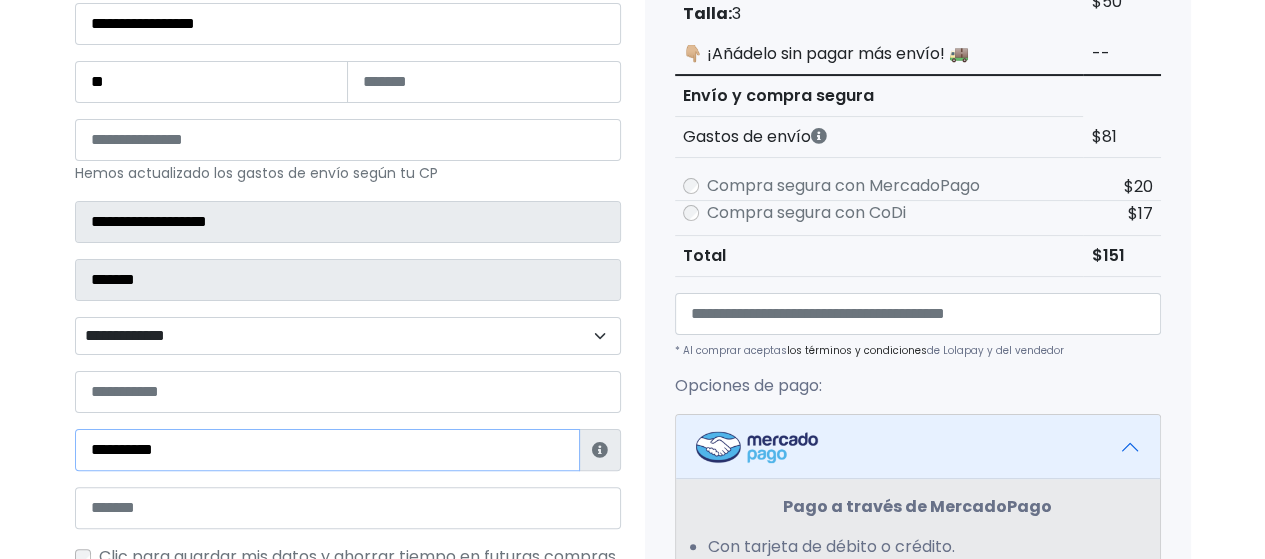 scroll, scrollTop: 885, scrollLeft: 0, axis: vertical 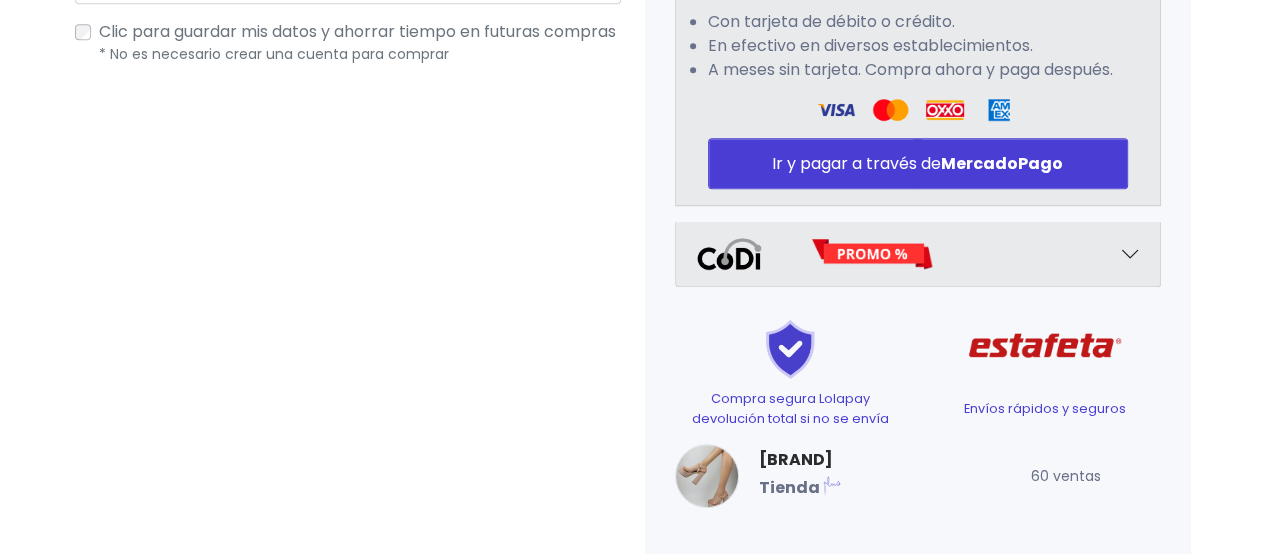 type on "**********" 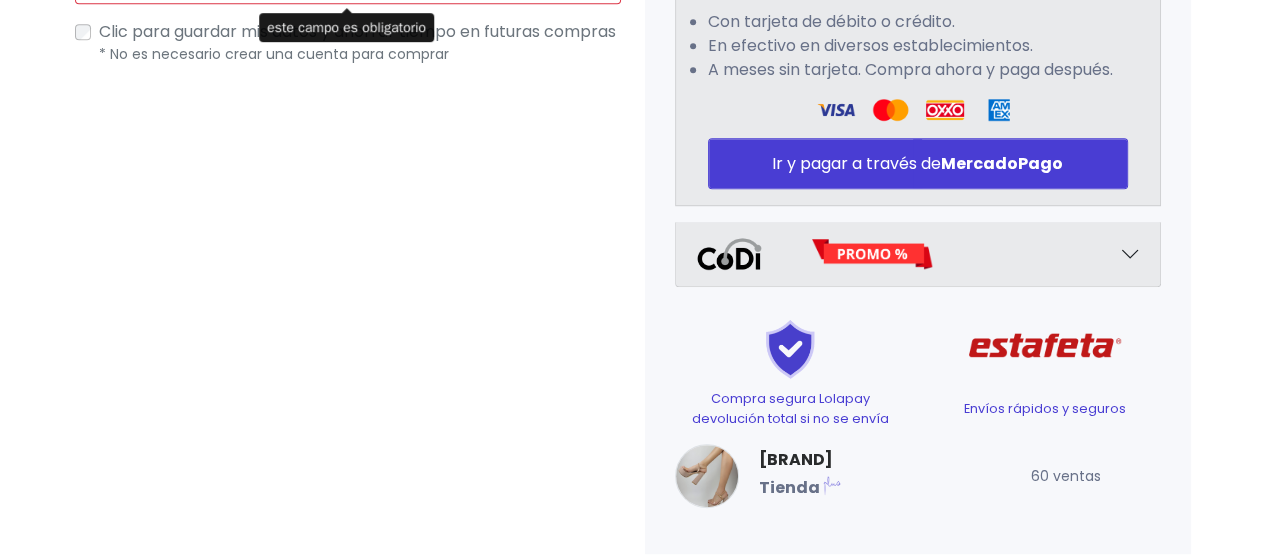 scroll, scrollTop: 844, scrollLeft: 0, axis: vertical 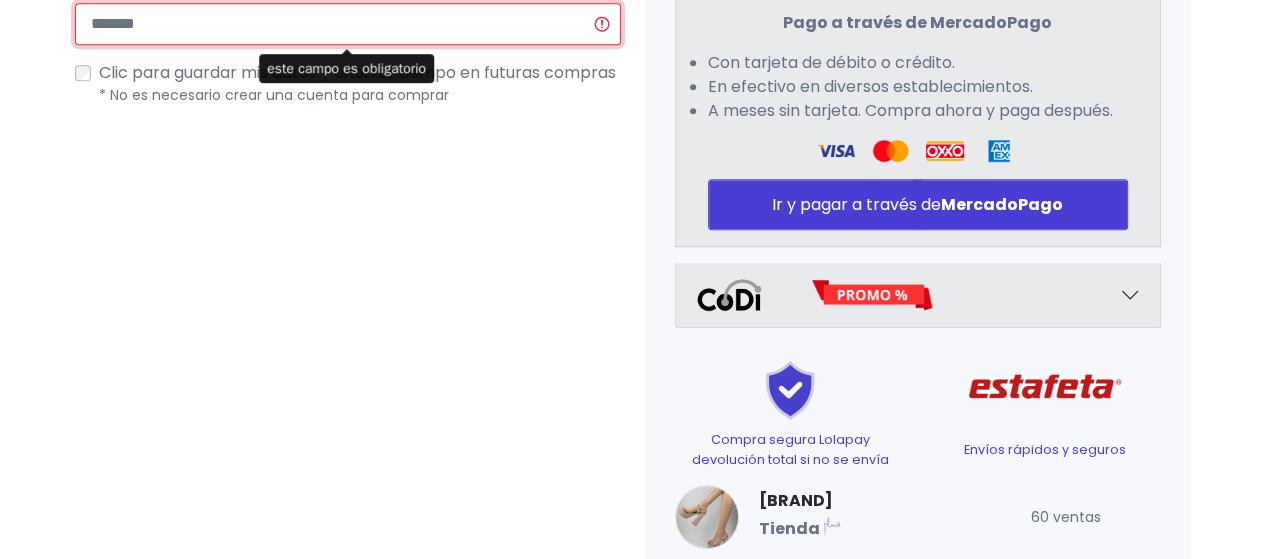 click at bounding box center (348, 24) 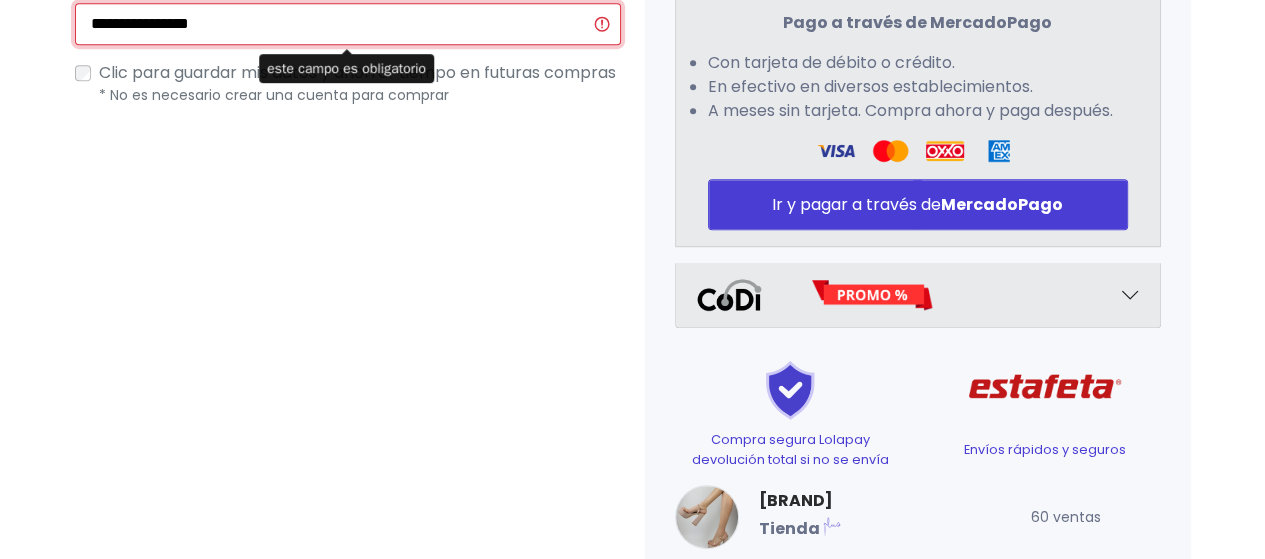 click on "**********" at bounding box center (348, 24) 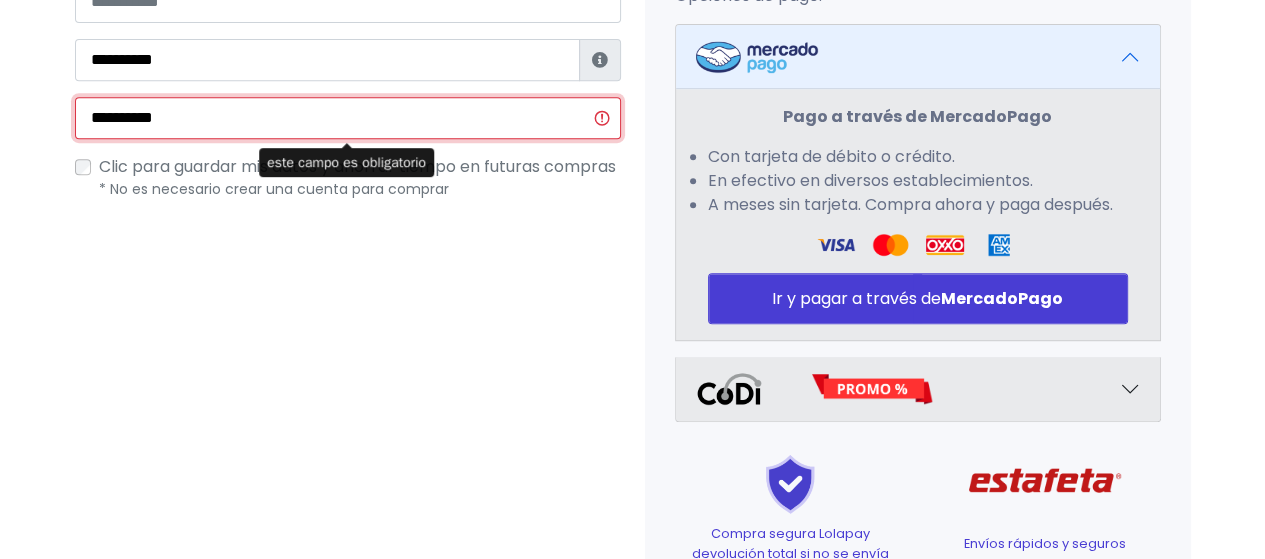 scroll, scrollTop: 687, scrollLeft: 0, axis: vertical 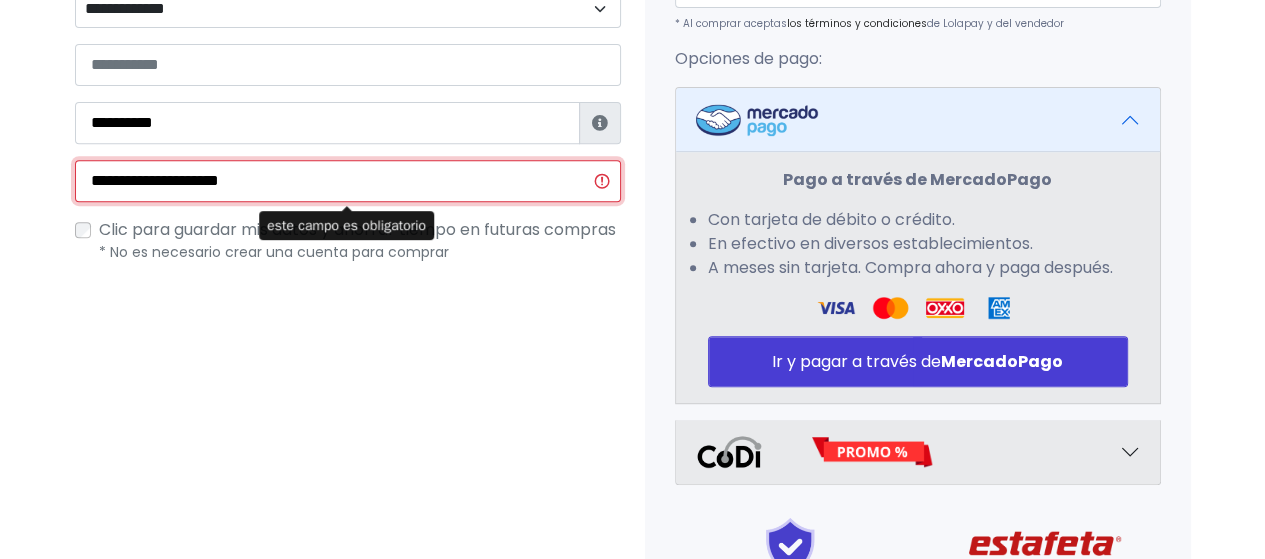 type on "**********" 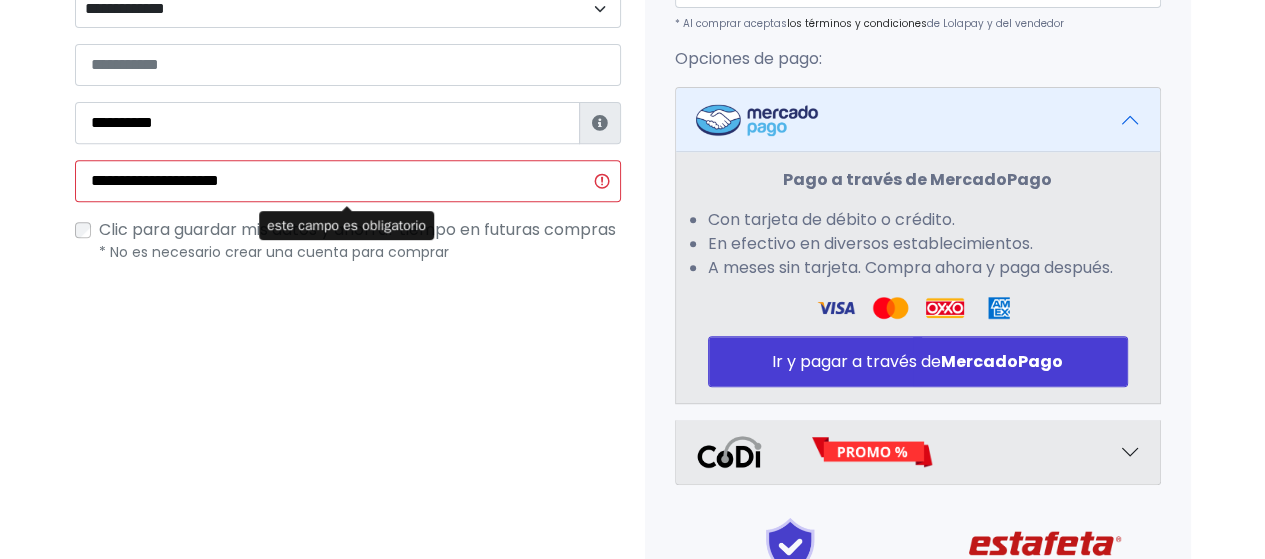 click on "¿Tienes cuenta?
Haz clic aquí para acceder
¿Olvidaste tu contraseña?
Entrar
Datos" at bounding box center (348, 134) 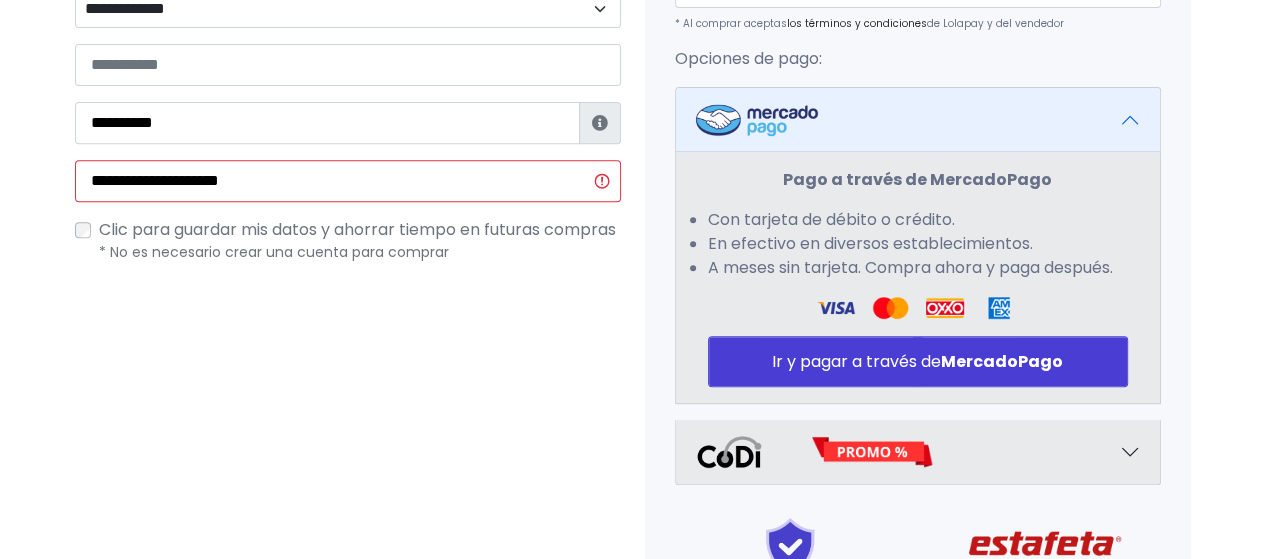 click on "Ir y pagar a través de  MercadoPago" at bounding box center [918, 361] 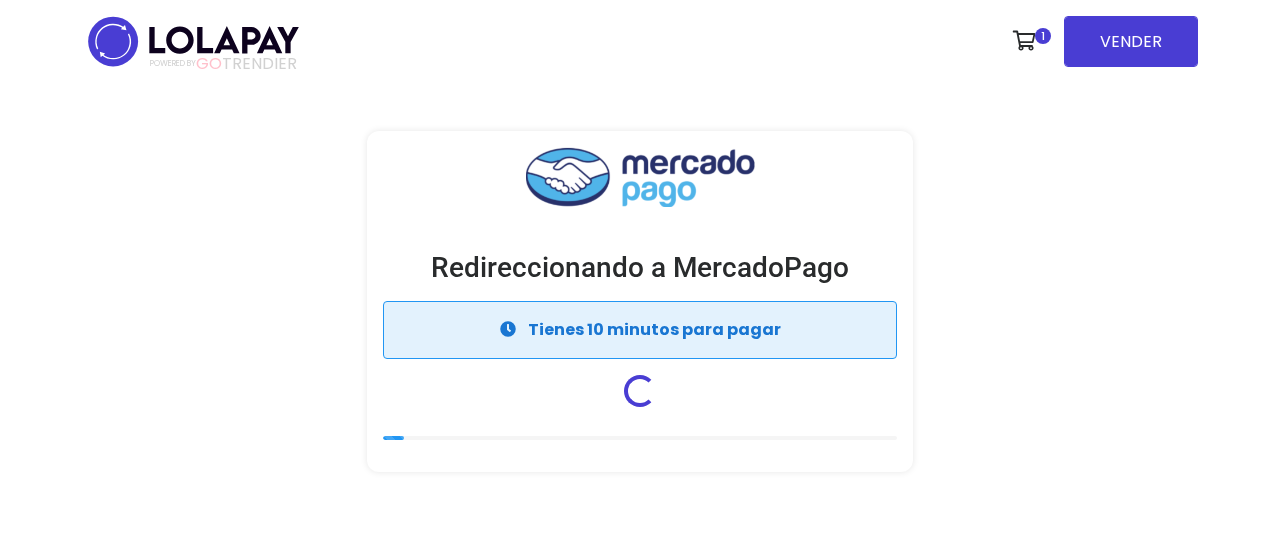 scroll, scrollTop: 0, scrollLeft: 0, axis: both 